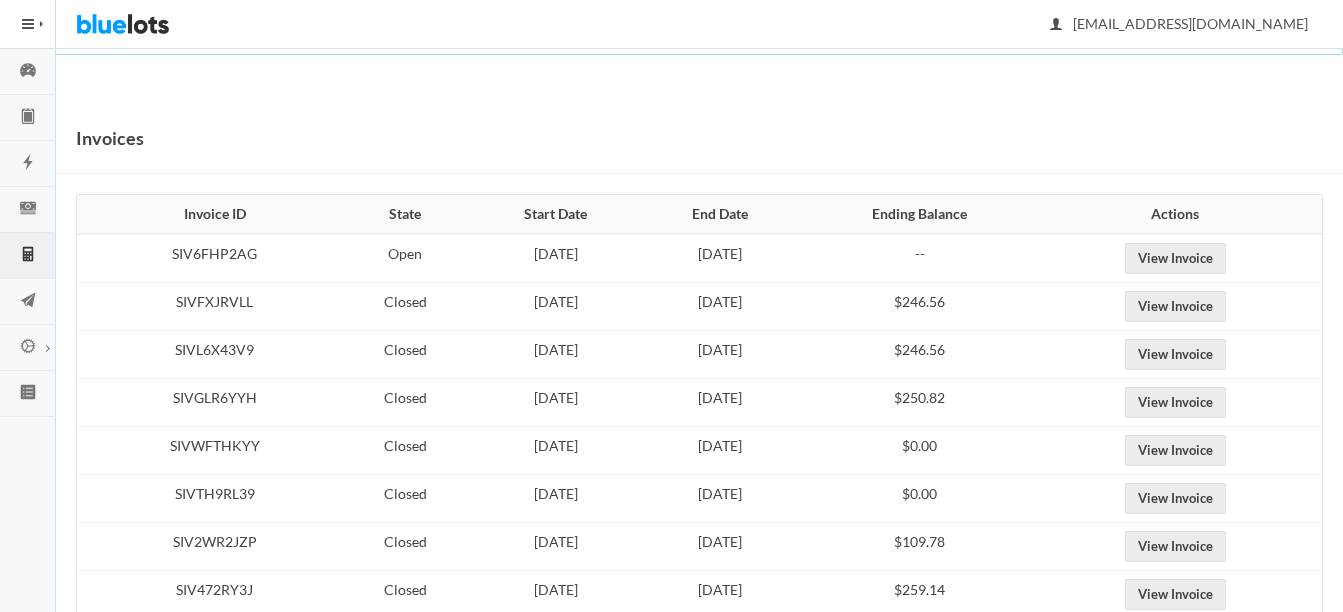 scroll, scrollTop: 0, scrollLeft: 0, axis: both 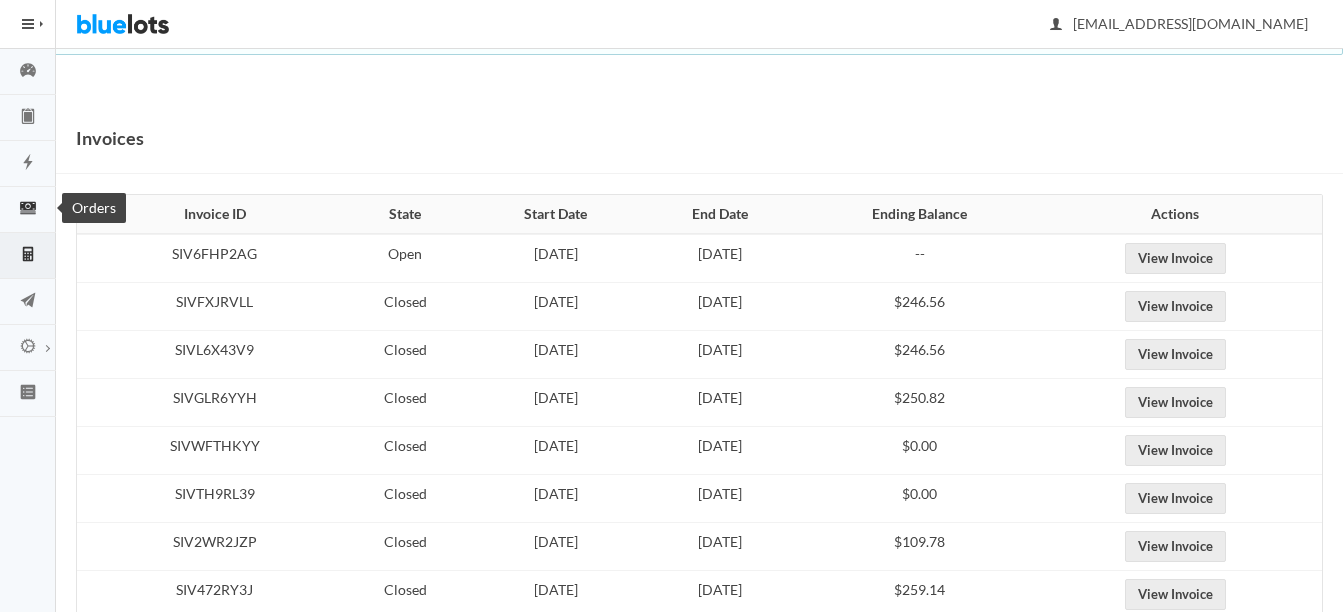 click 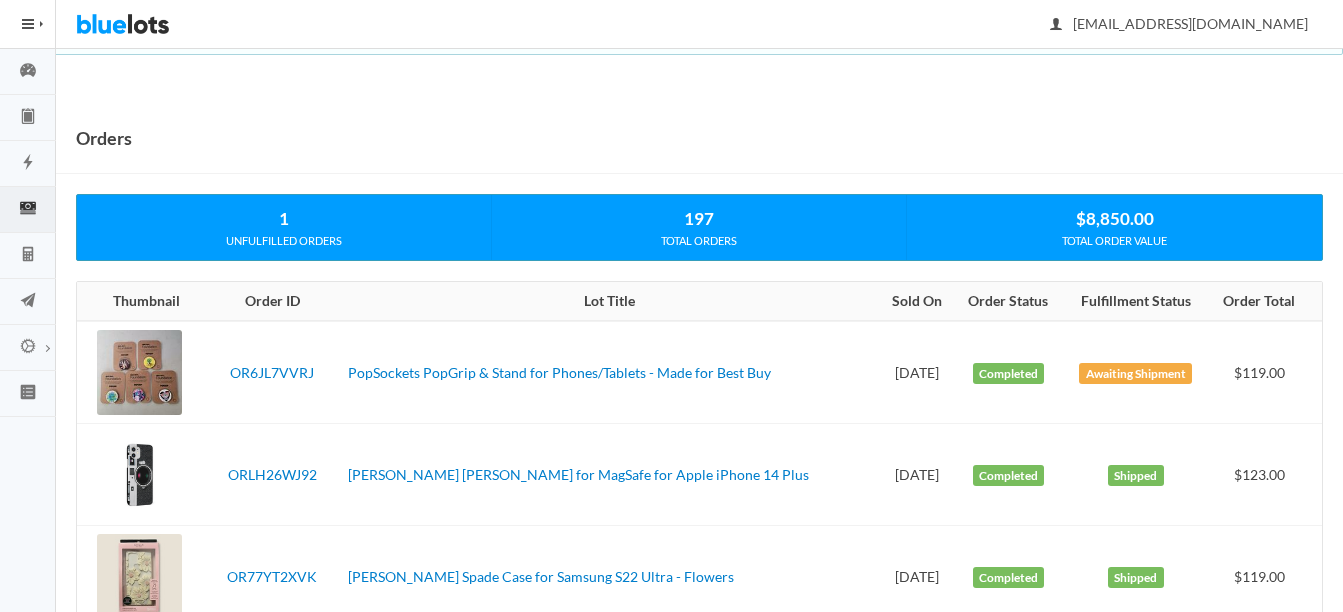 scroll, scrollTop: 0, scrollLeft: 0, axis: both 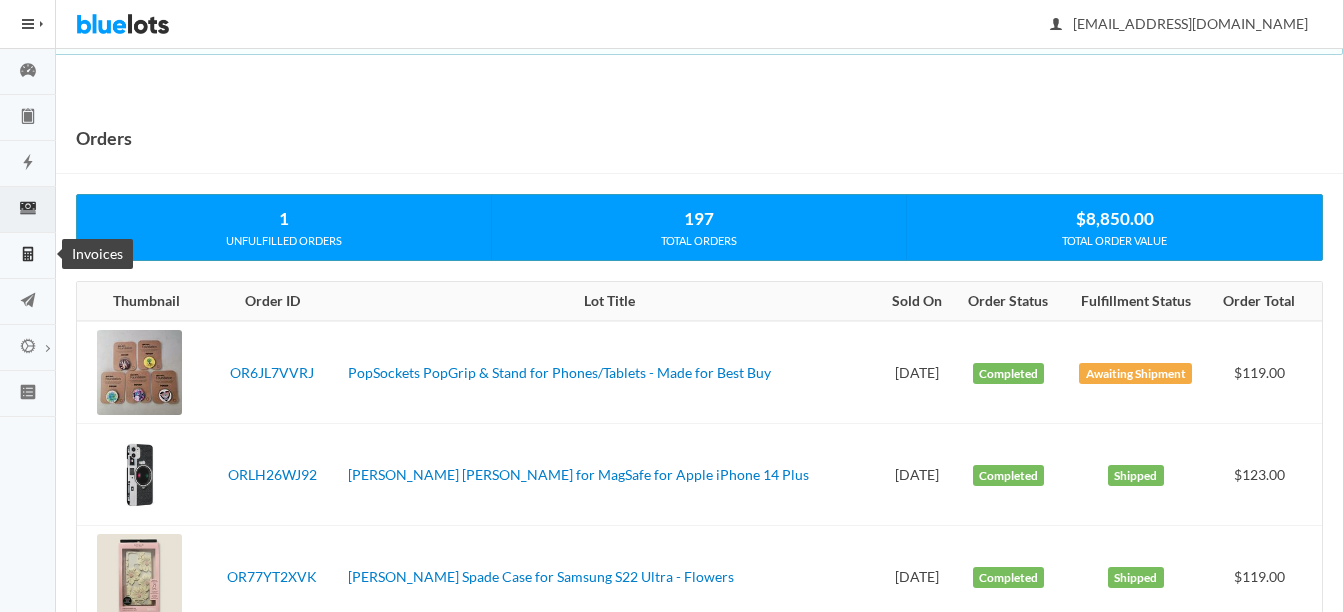click 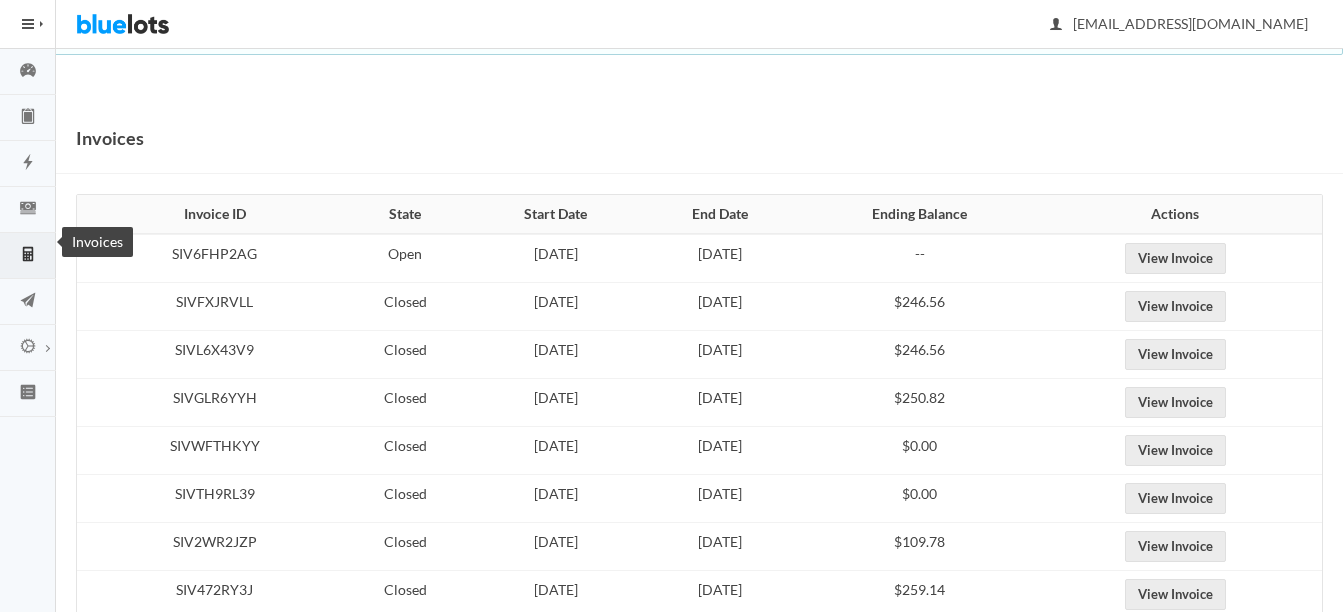 scroll, scrollTop: 0, scrollLeft: 0, axis: both 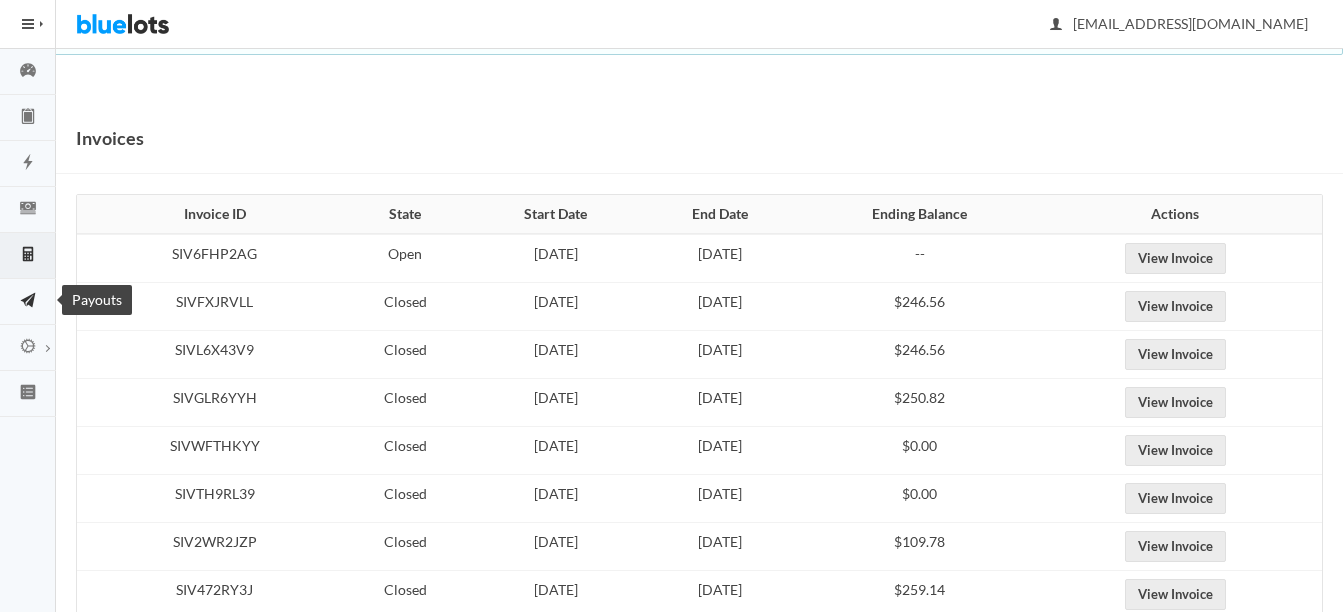 click 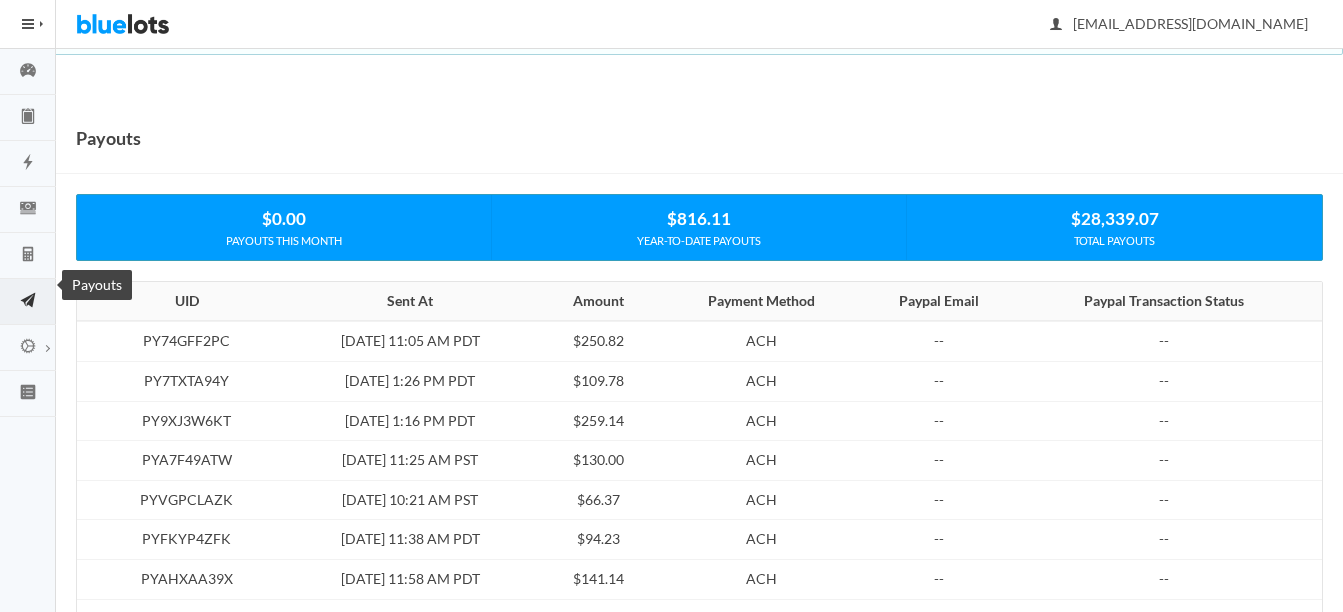 scroll, scrollTop: 0, scrollLeft: 0, axis: both 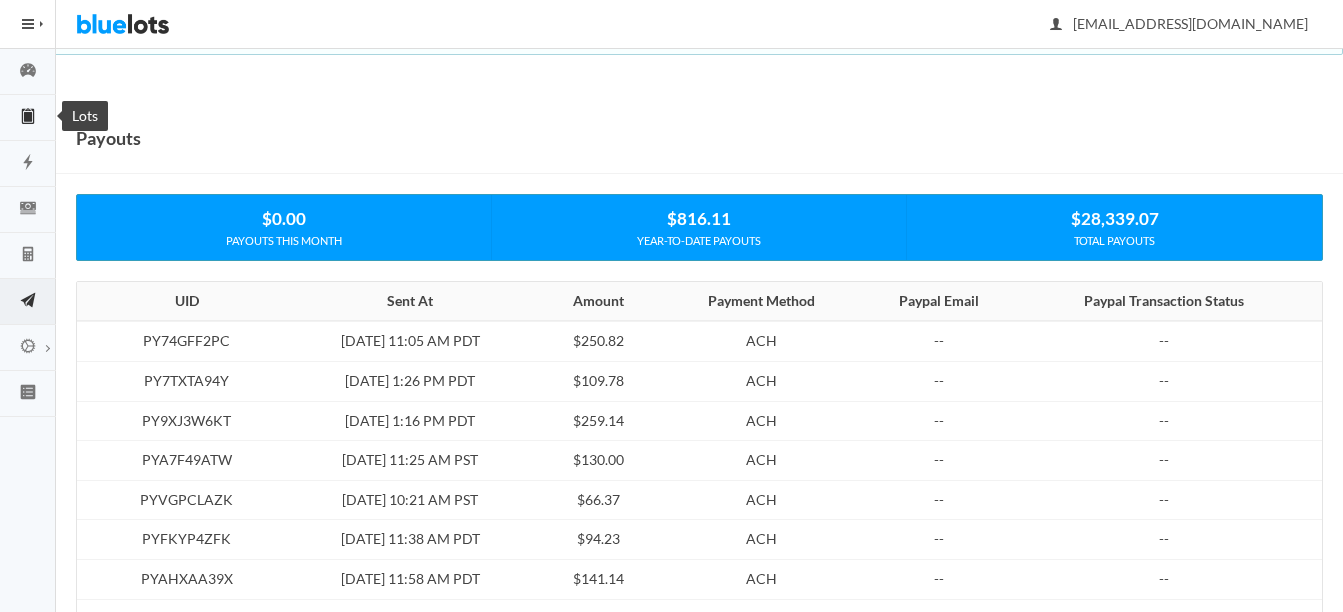 click on "Lots" at bounding box center (28, 118) 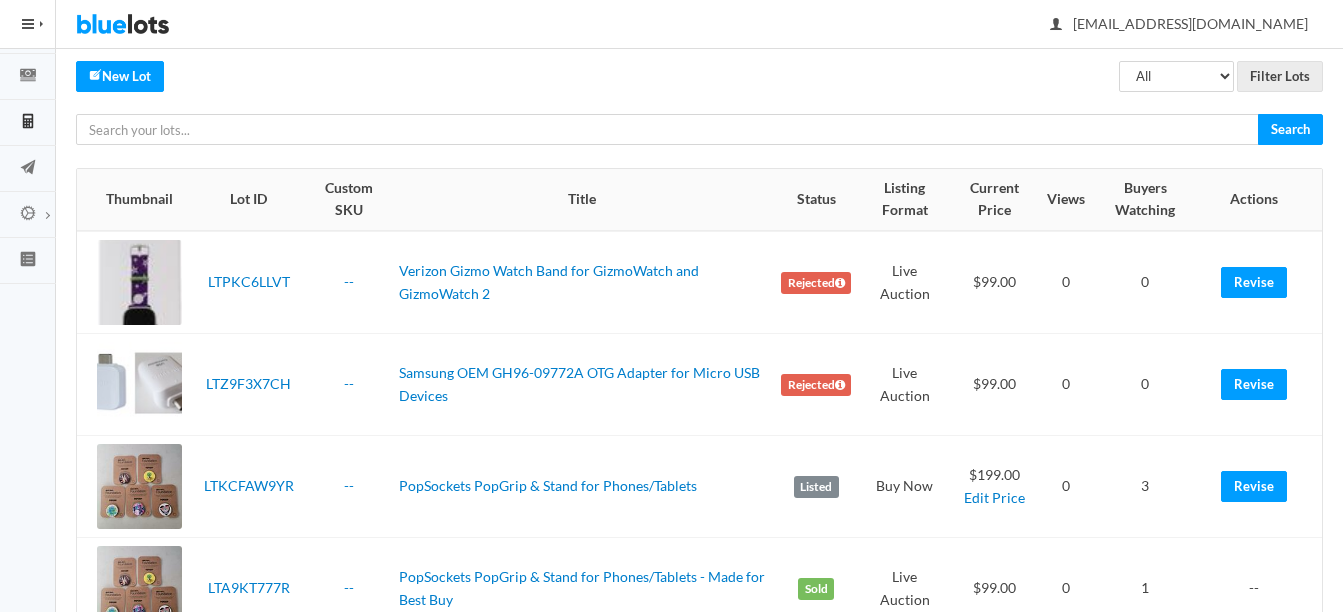 scroll, scrollTop: 100, scrollLeft: 0, axis: vertical 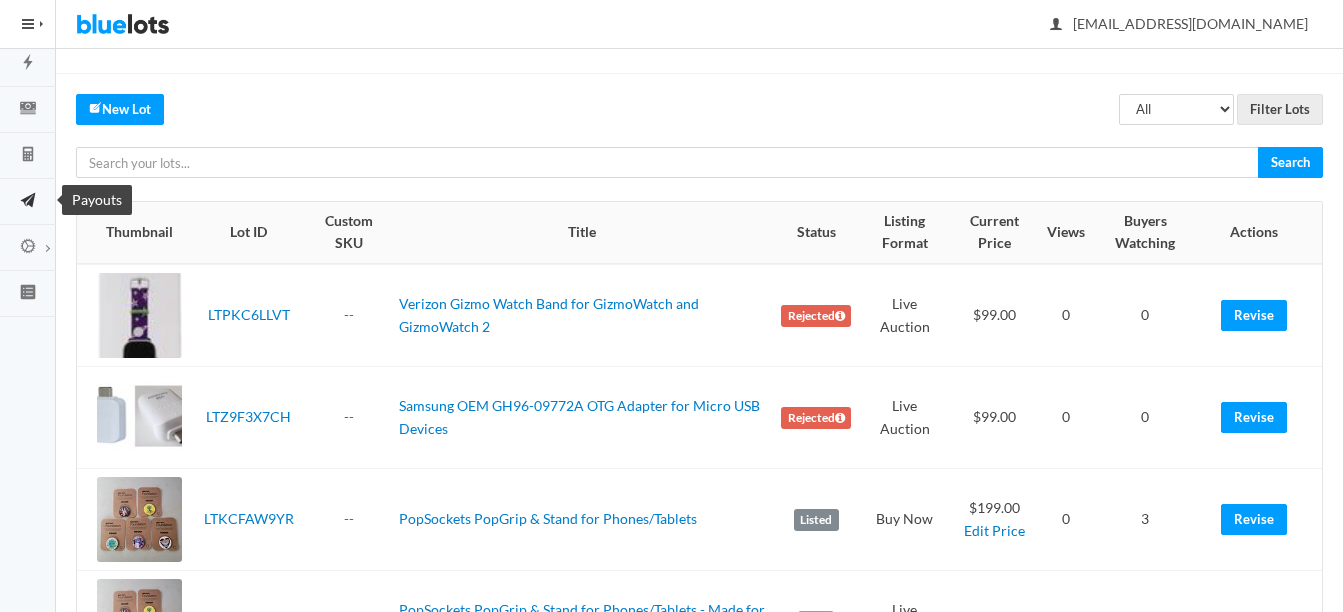 click on "Payouts" at bounding box center [28, 202] 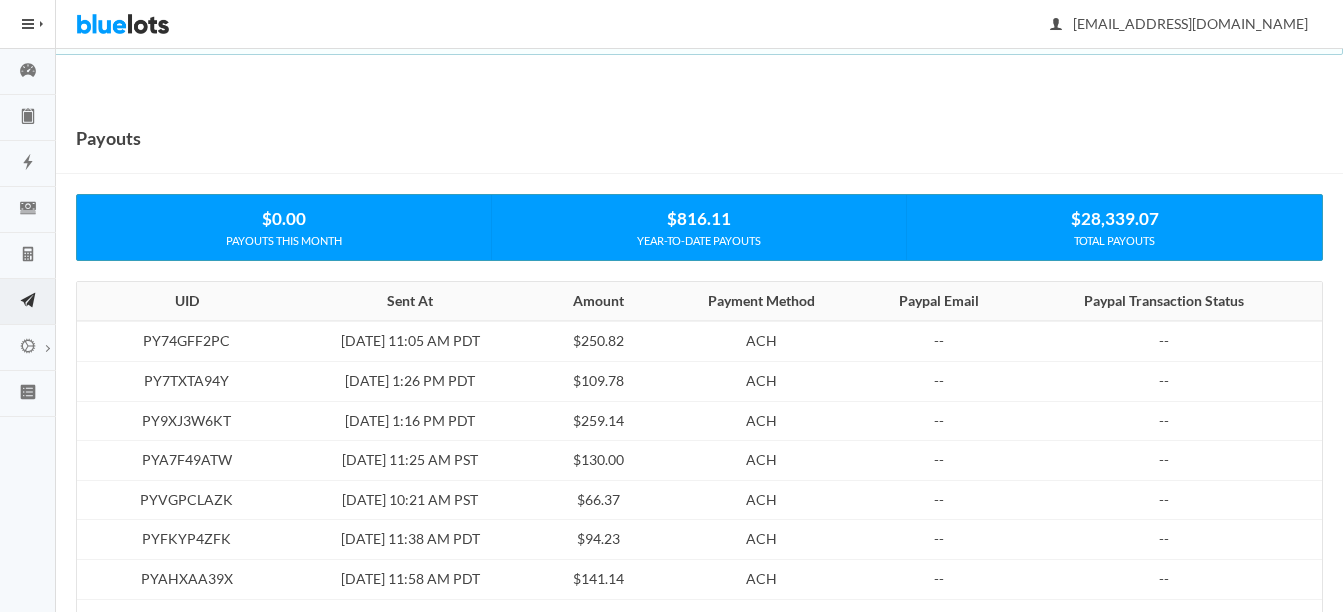 scroll, scrollTop: 0, scrollLeft: 0, axis: both 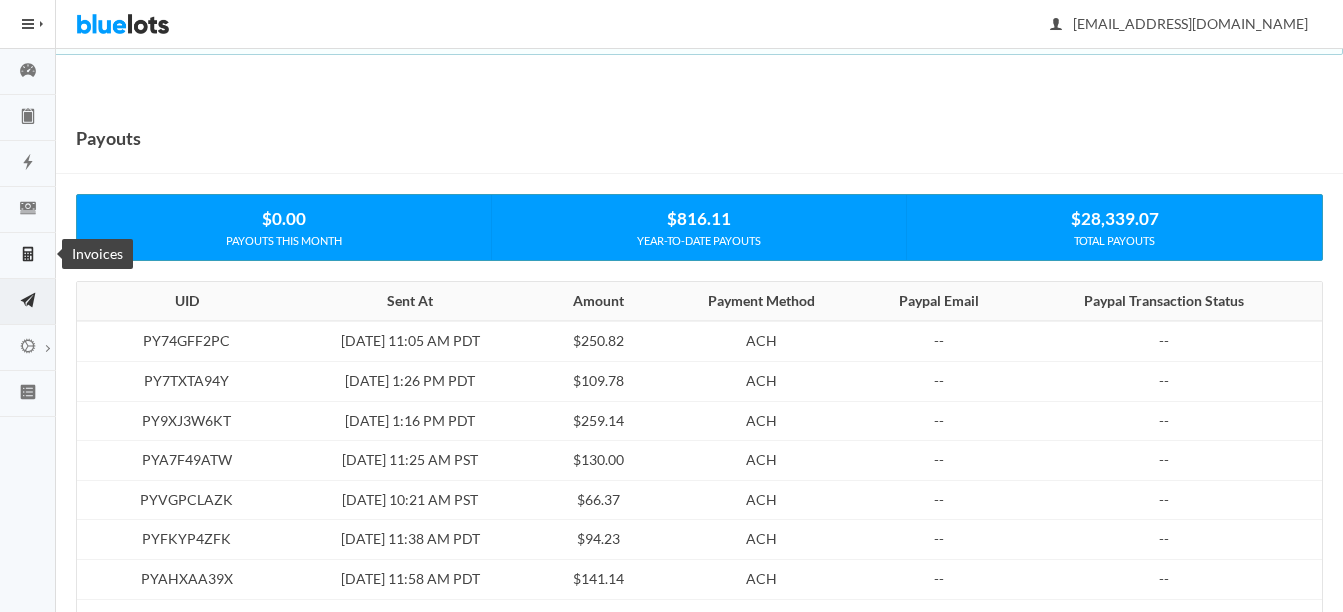 click on "Invoices" at bounding box center (28, 256) 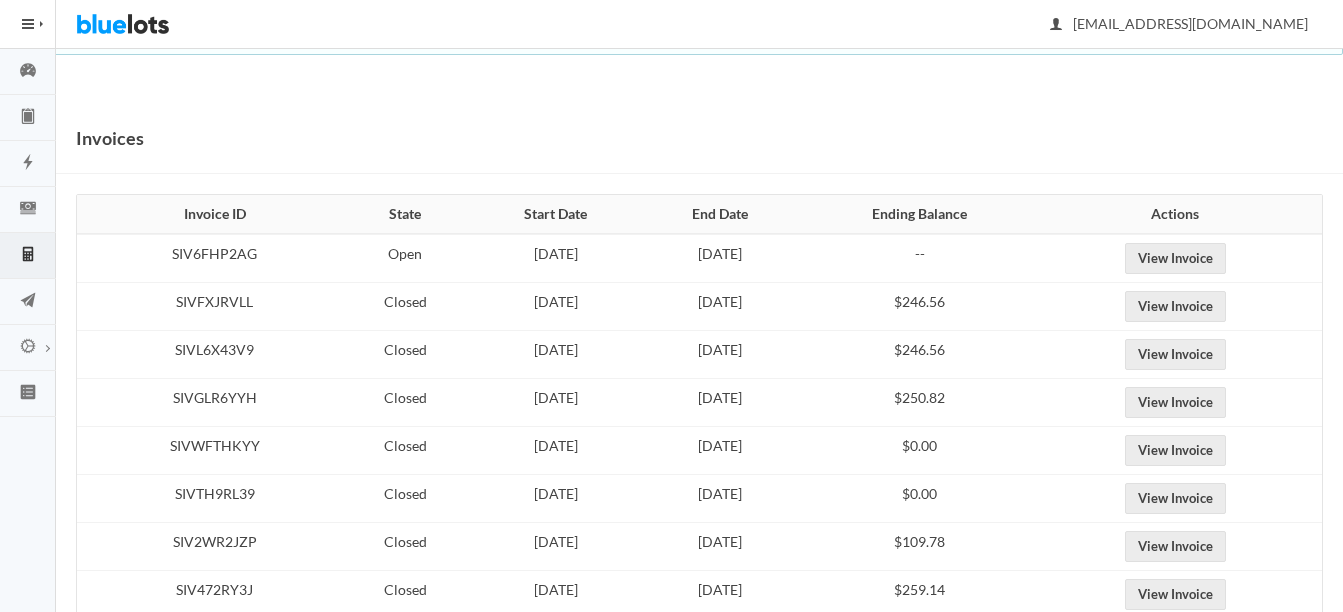 scroll, scrollTop: 0, scrollLeft: 0, axis: both 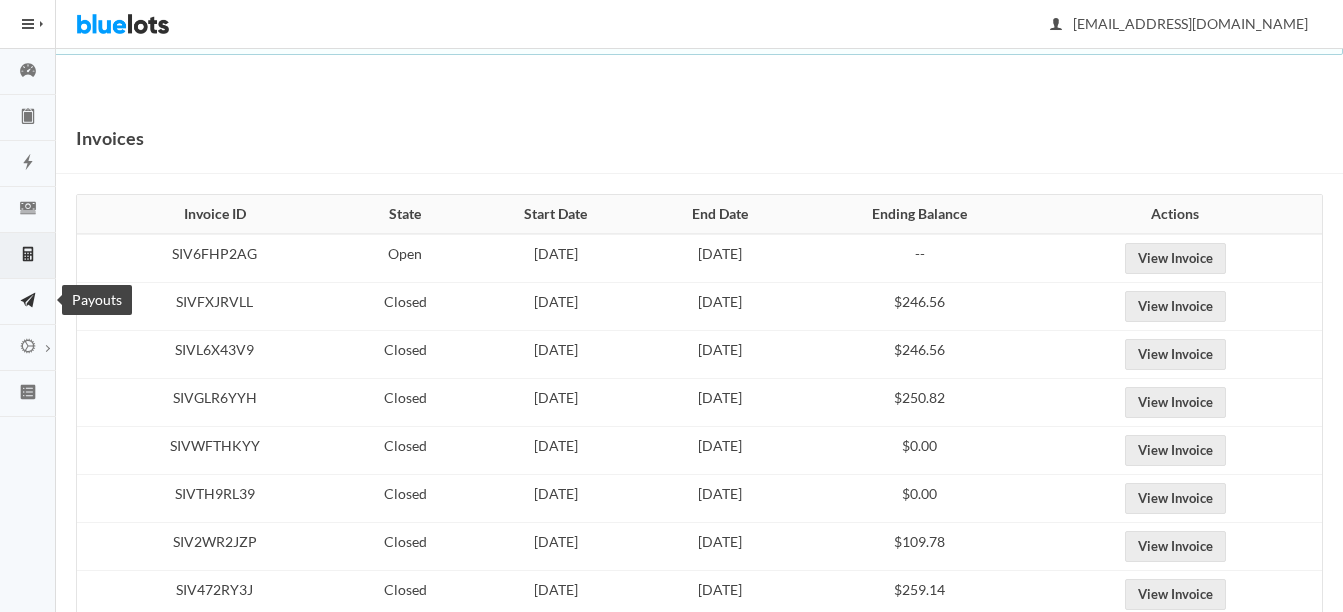 click 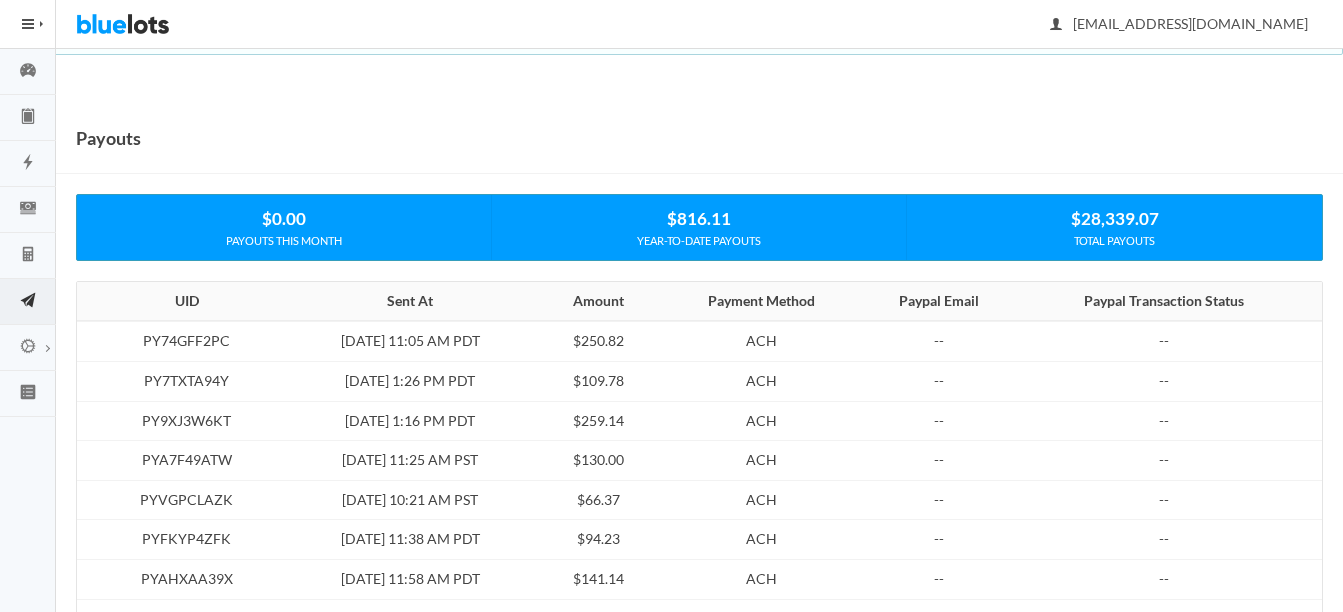 scroll, scrollTop: 0, scrollLeft: 0, axis: both 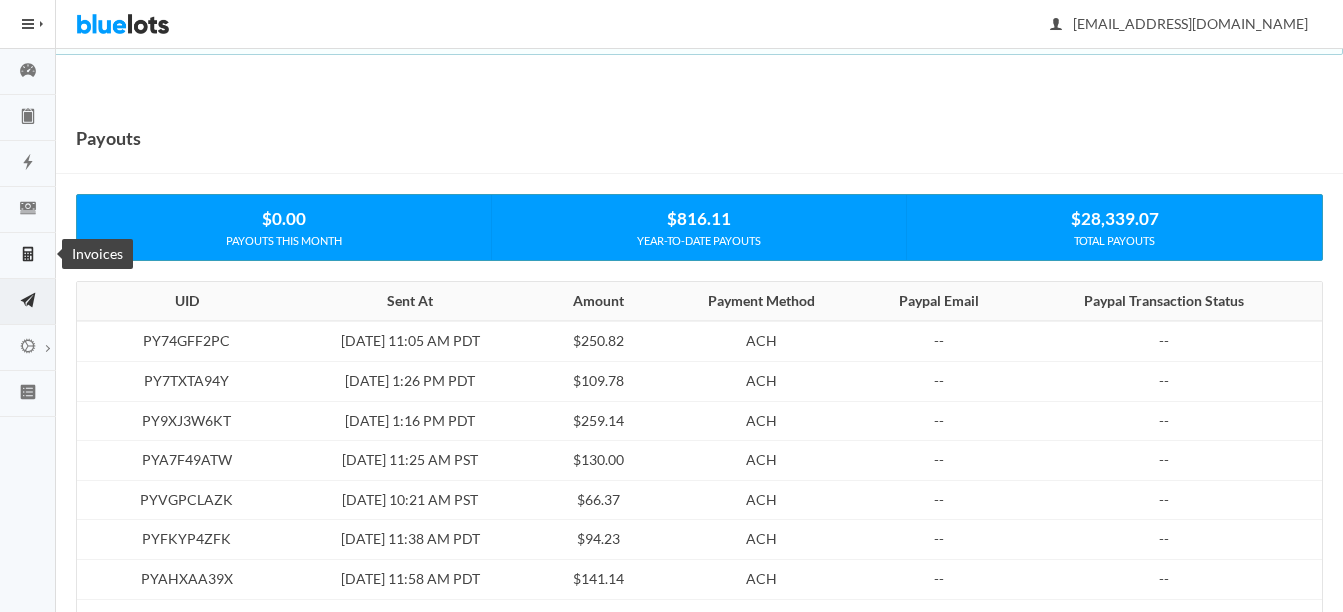 click 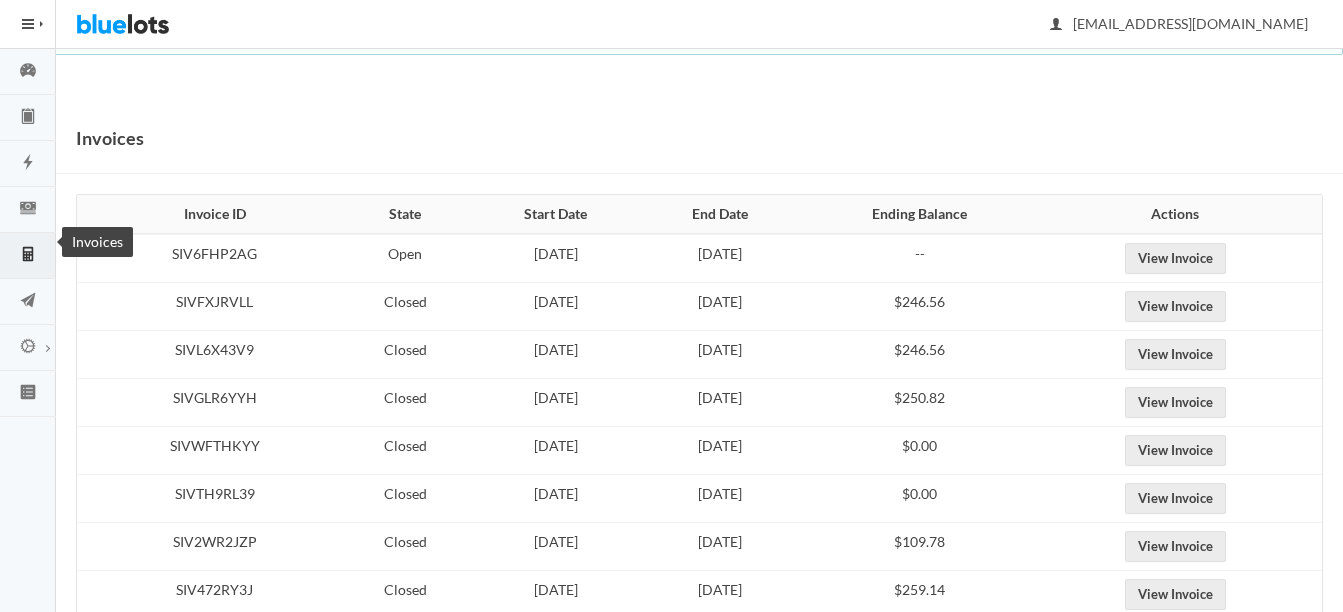 scroll, scrollTop: 0, scrollLeft: 0, axis: both 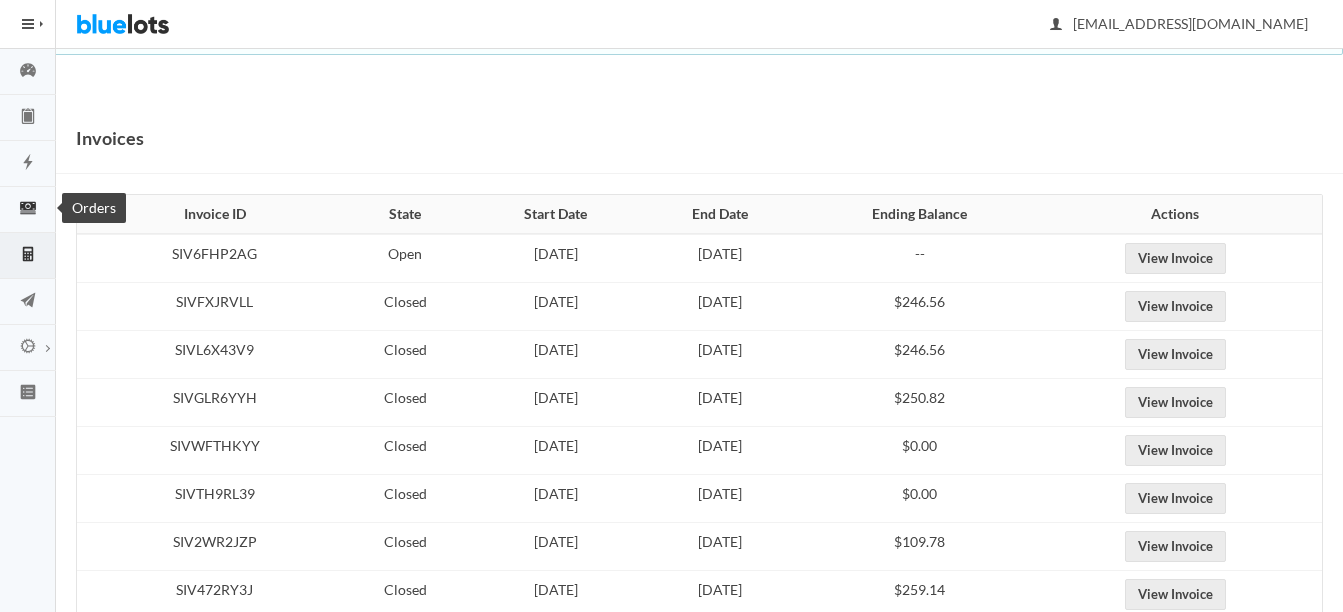 click 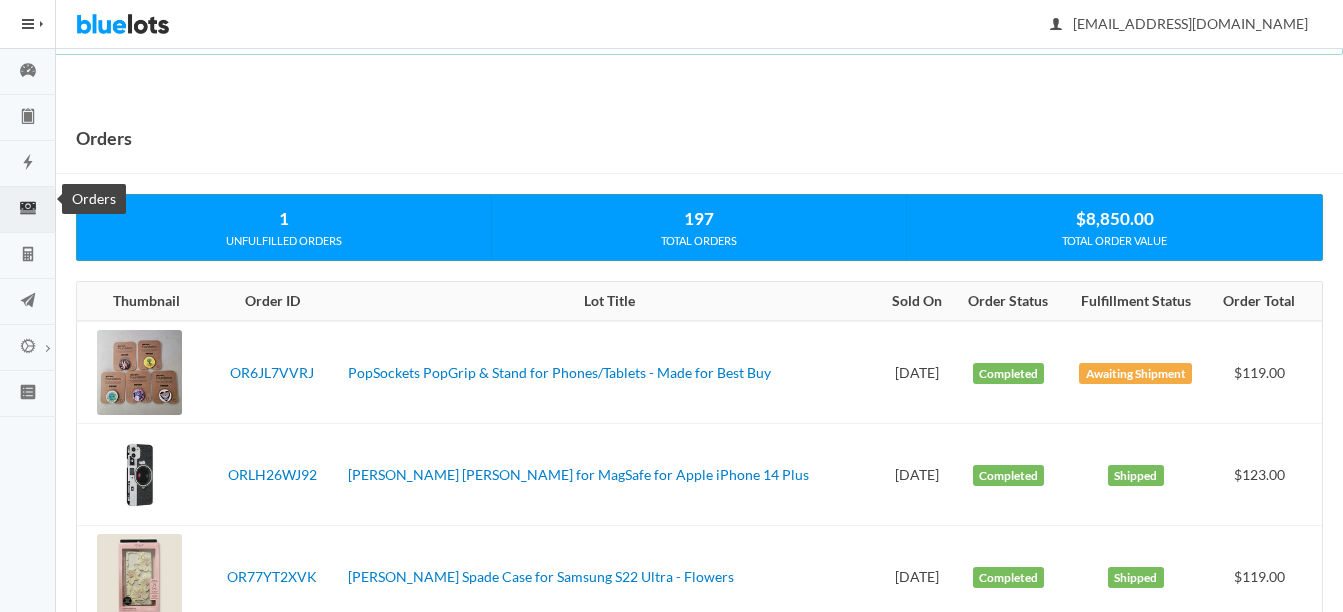 scroll, scrollTop: 0, scrollLeft: 0, axis: both 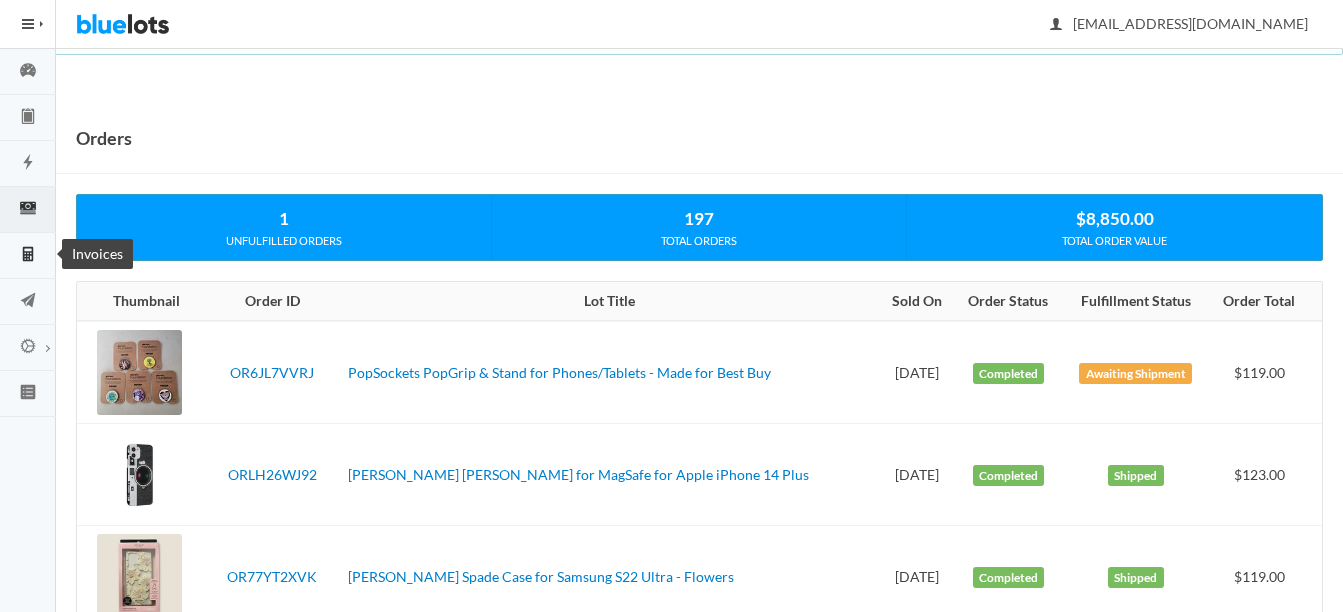 click 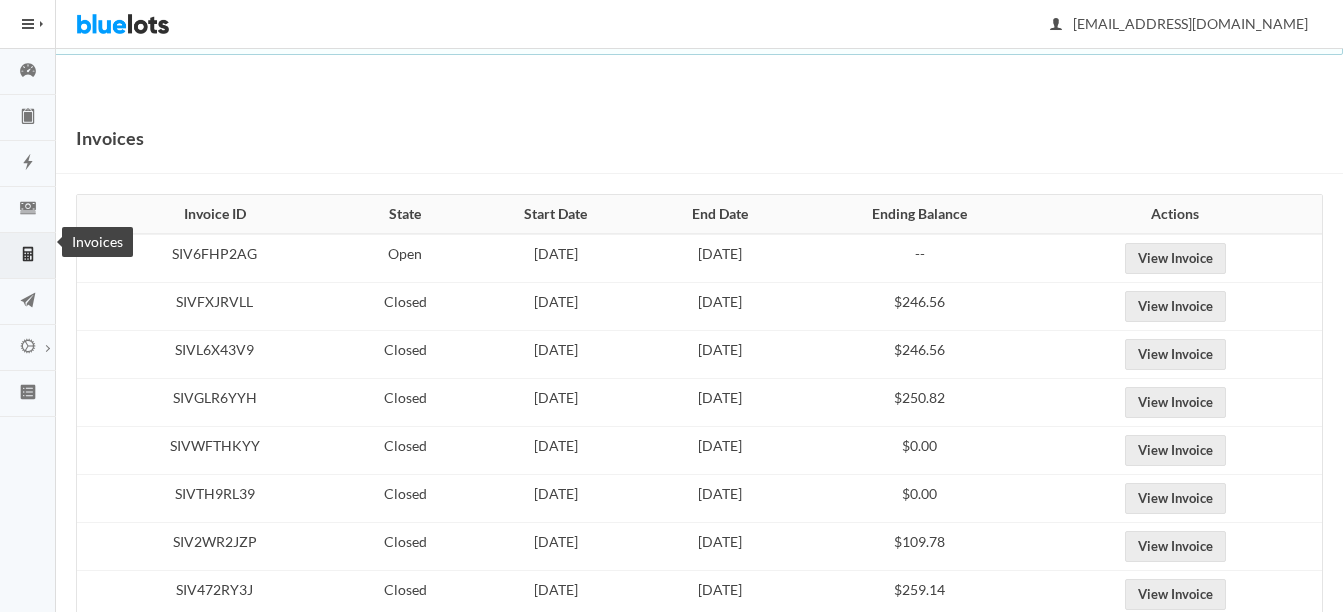 scroll, scrollTop: 0, scrollLeft: 0, axis: both 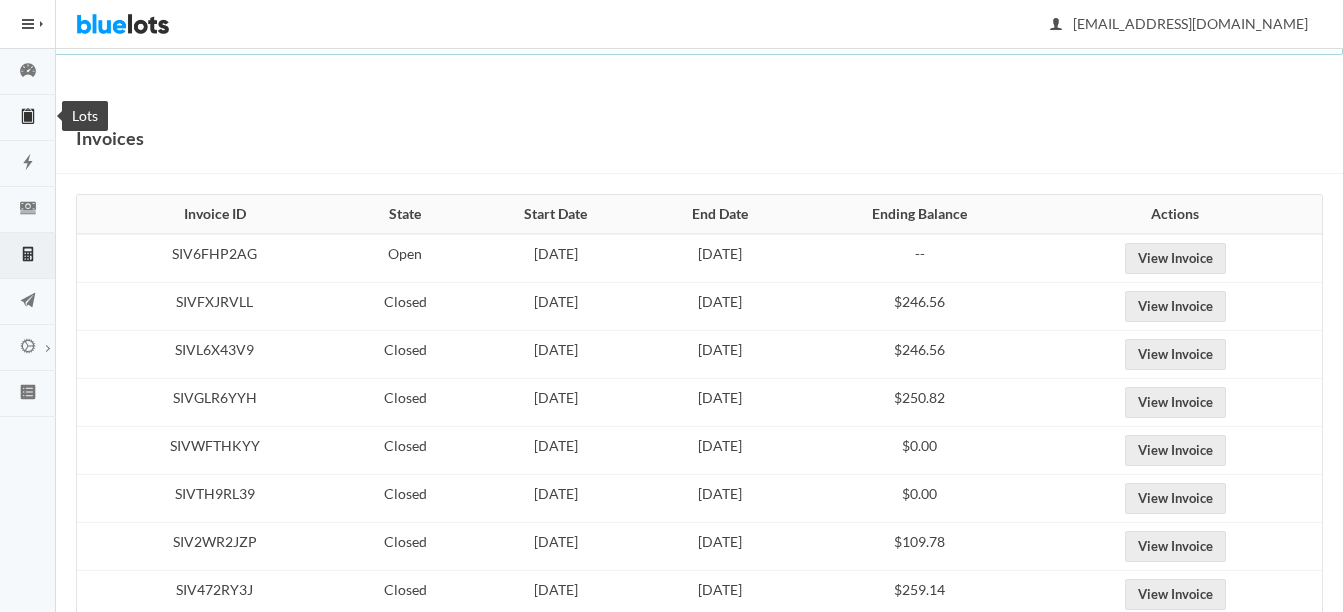click 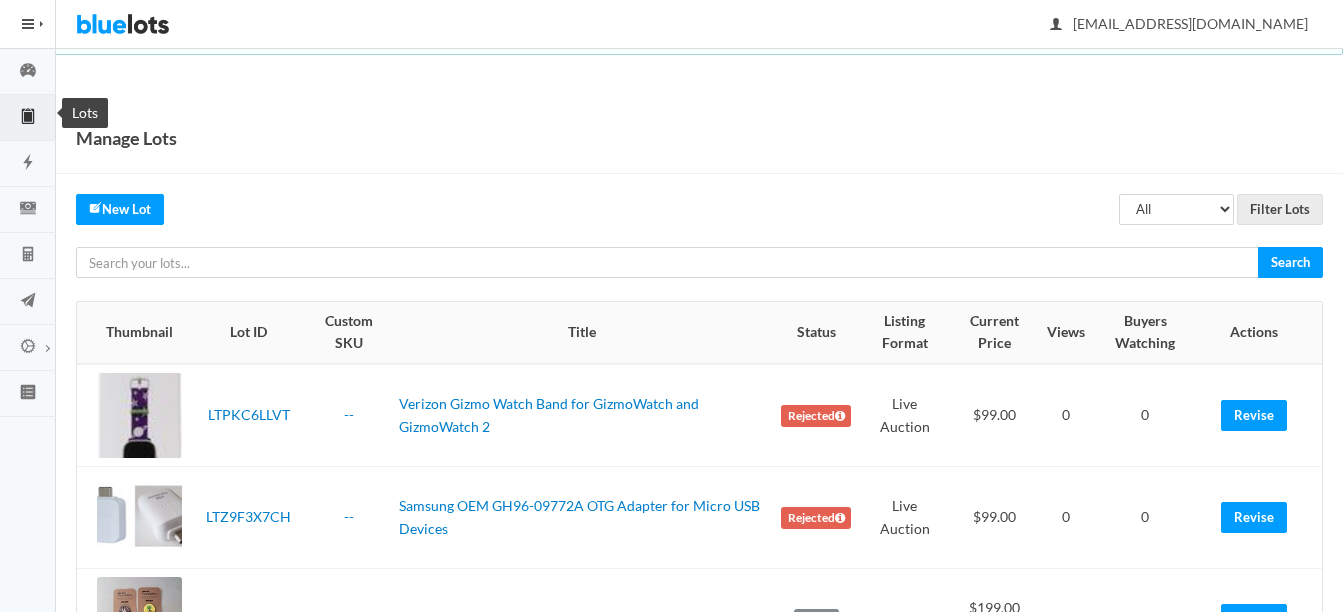 scroll, scrollTop: 0, scrollLeft: 0, axis: both 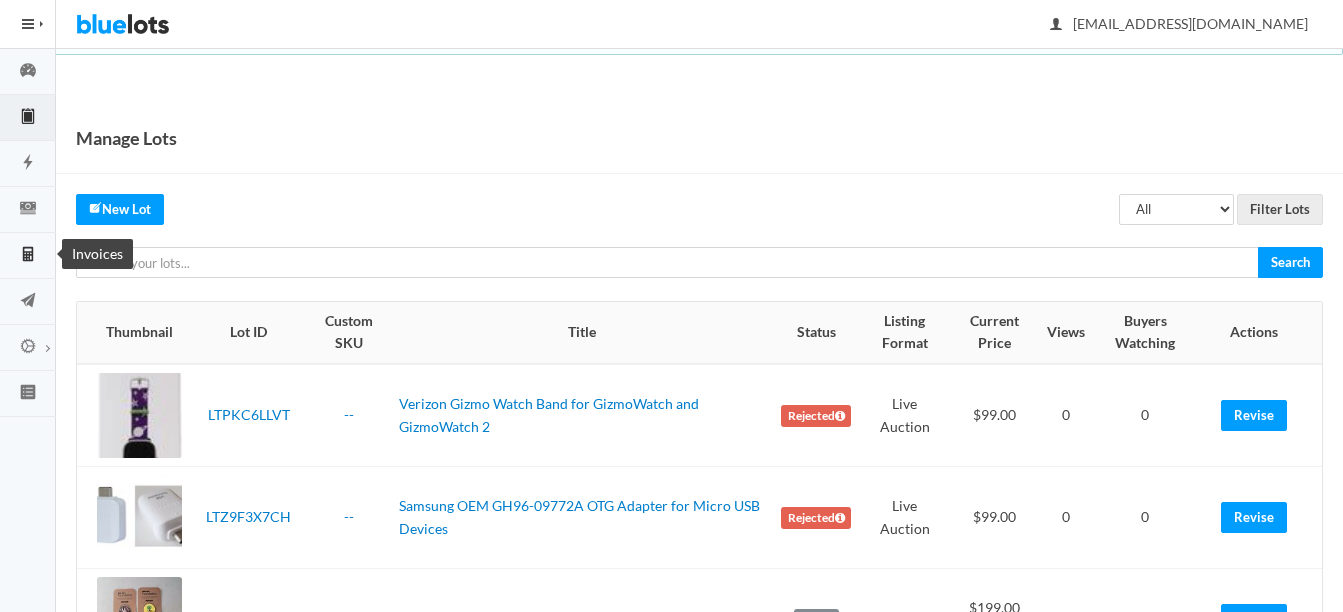 click 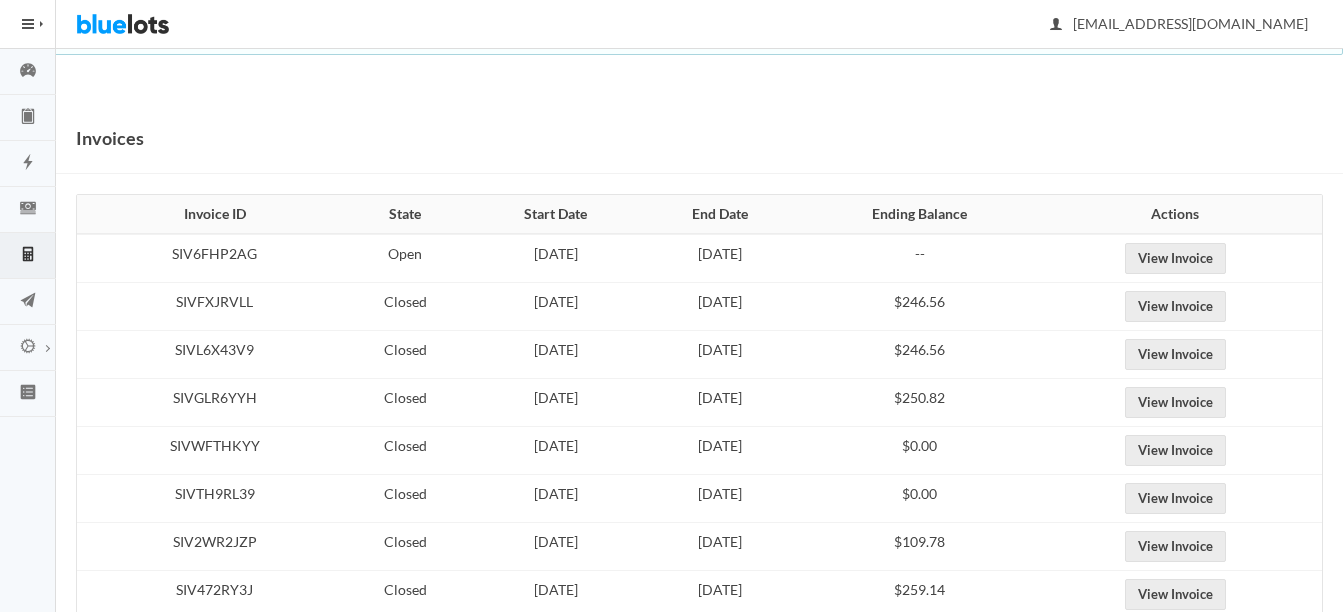 scroll, scrollTop: 0, scrollLeft: 0, axis: both 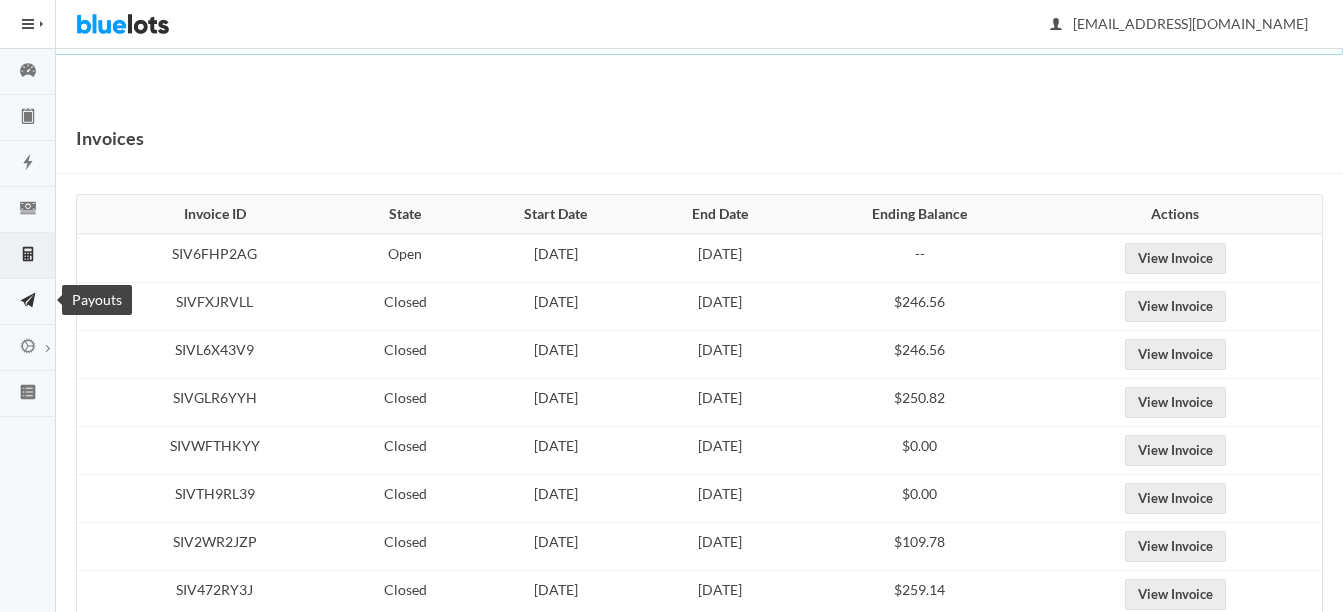 click 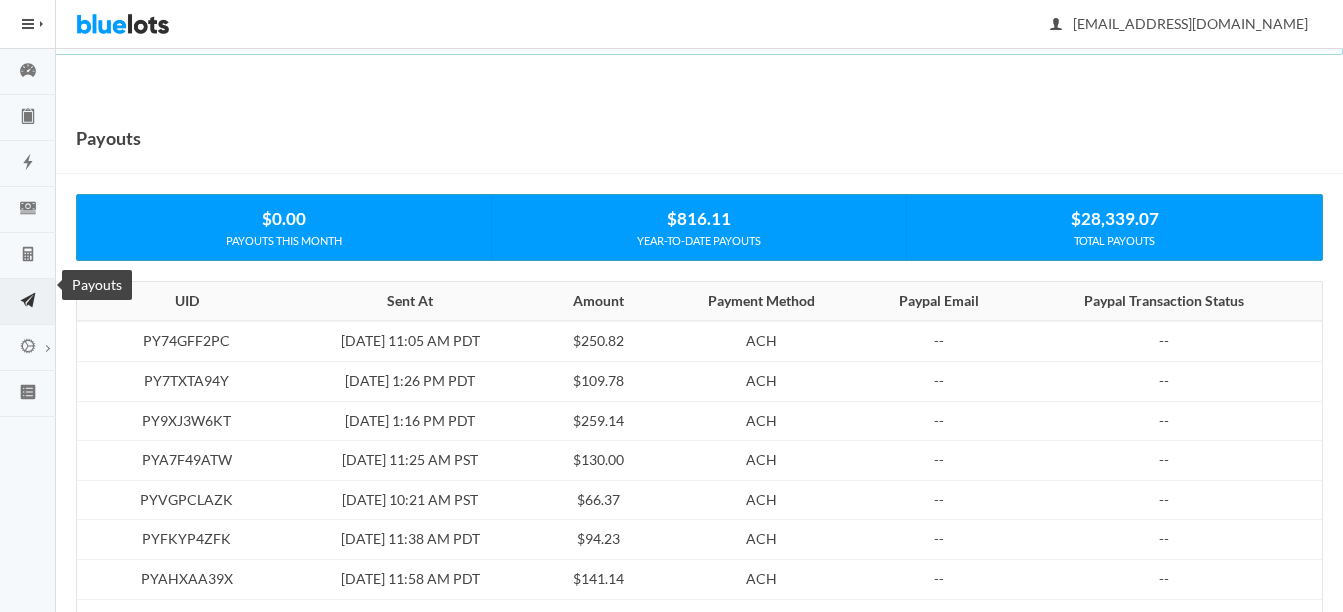 scroll, scrollTop: 0, scrollLeft: 0, axis: both 